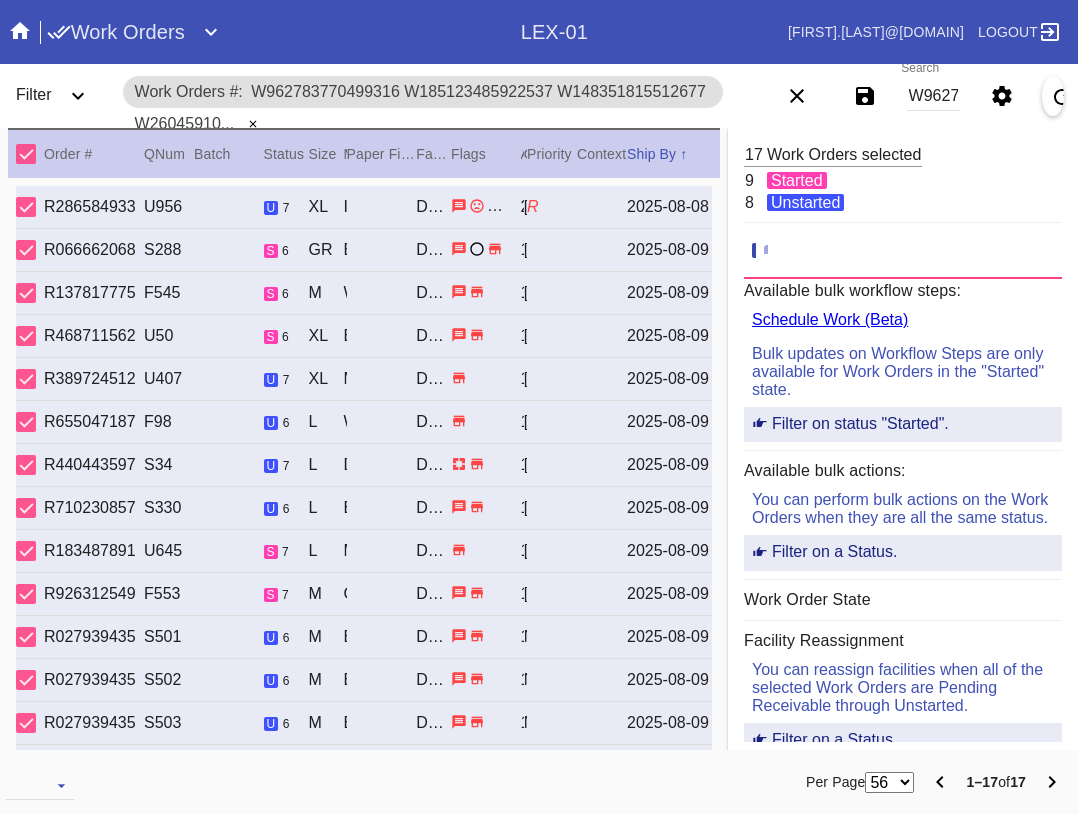 scroll, scrollTop: 0, scrollLeft: 0, axis: both 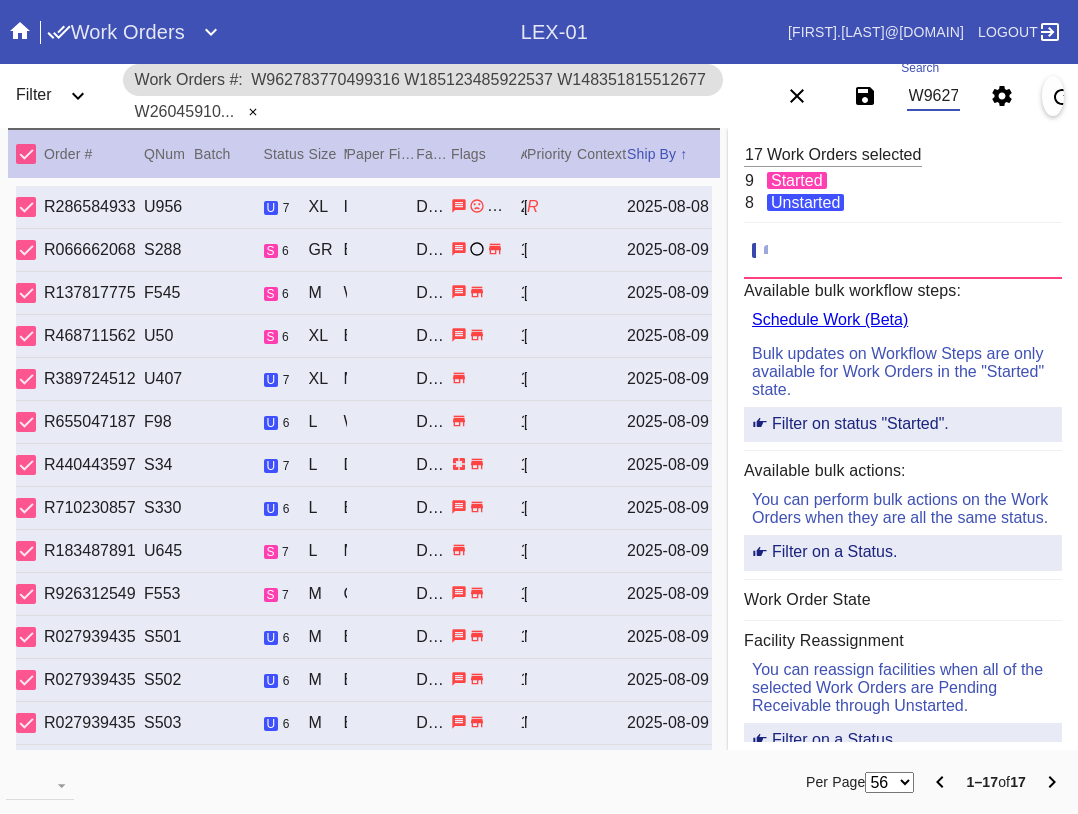 click on "W962783770499316 W185123485922537 W148351815512677 W260459104663692 W529575675425248 W495943585081105 W697057893409902 W465255038478812 W156877008648329 W369839425868720 W875159743631721 W191716120551401 W908822566061435 W503674825651879 W524231647345161 W262138120846003 W977122997714468" at bounding box center [933, 96] 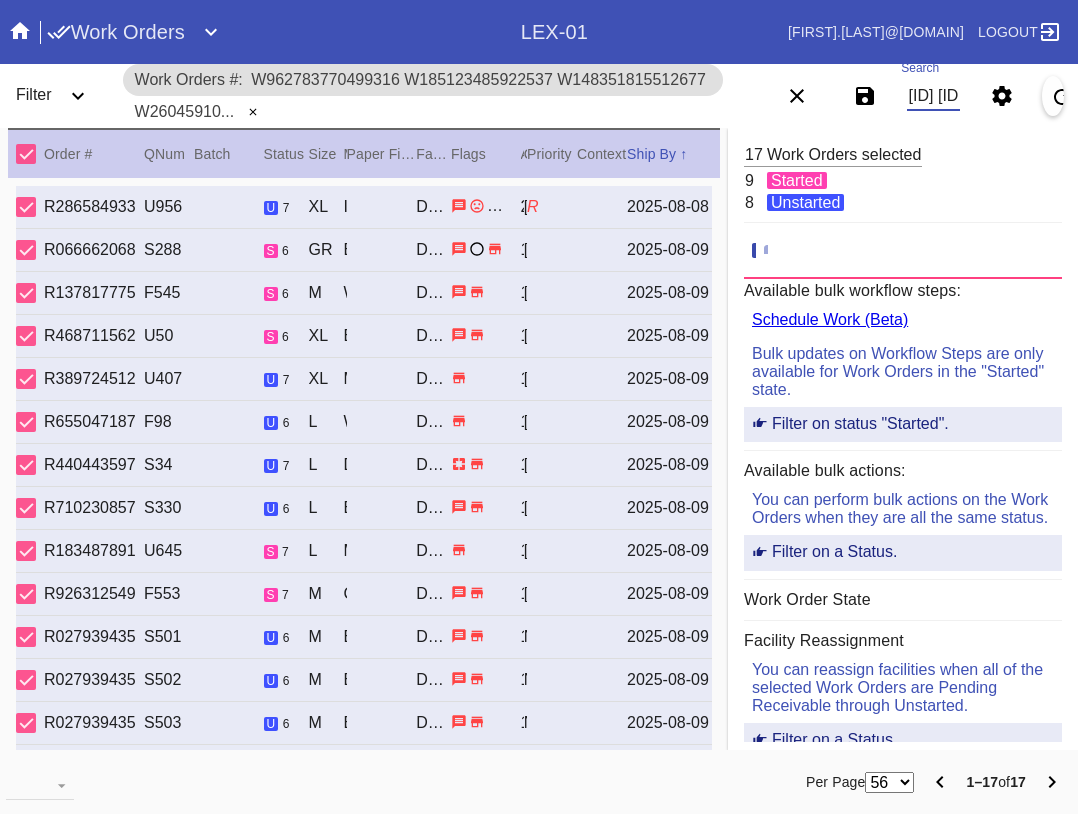 scroll, scrollTop: 0, scrollLeft: 2240, axis: horizontal 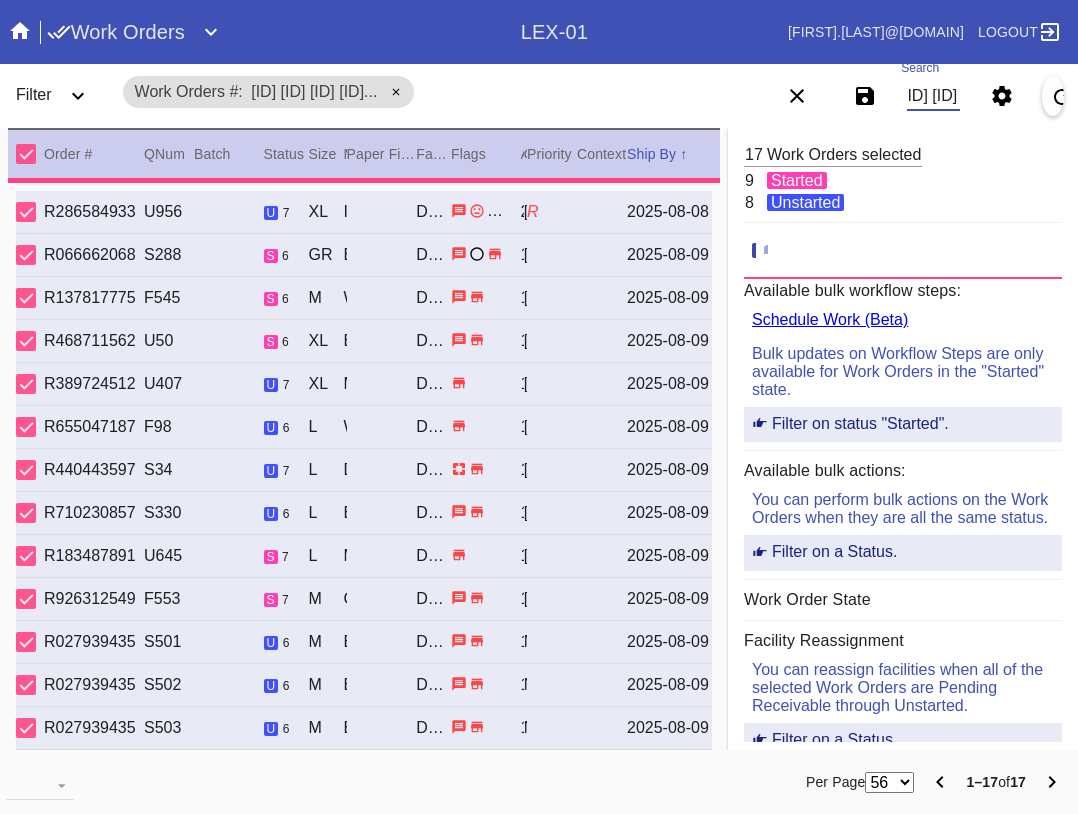 type on "3.0" 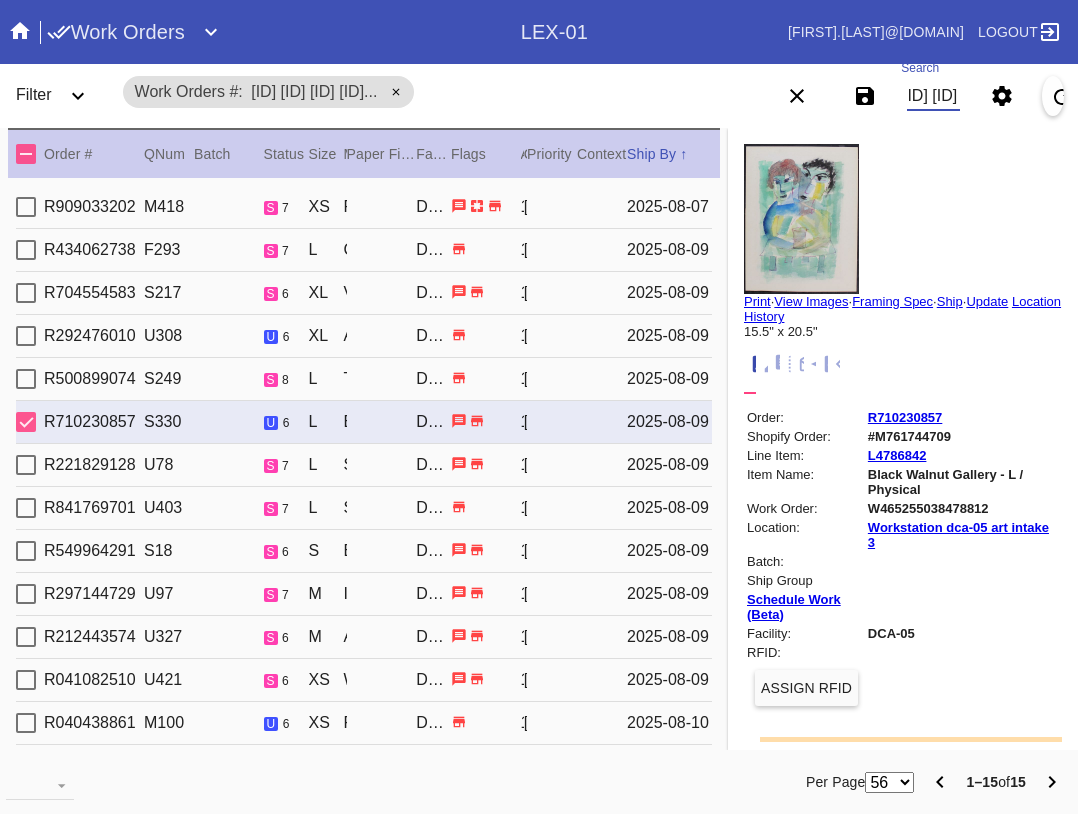 scroll, scrollTop: 0, scrollLeft: 0, axis: both 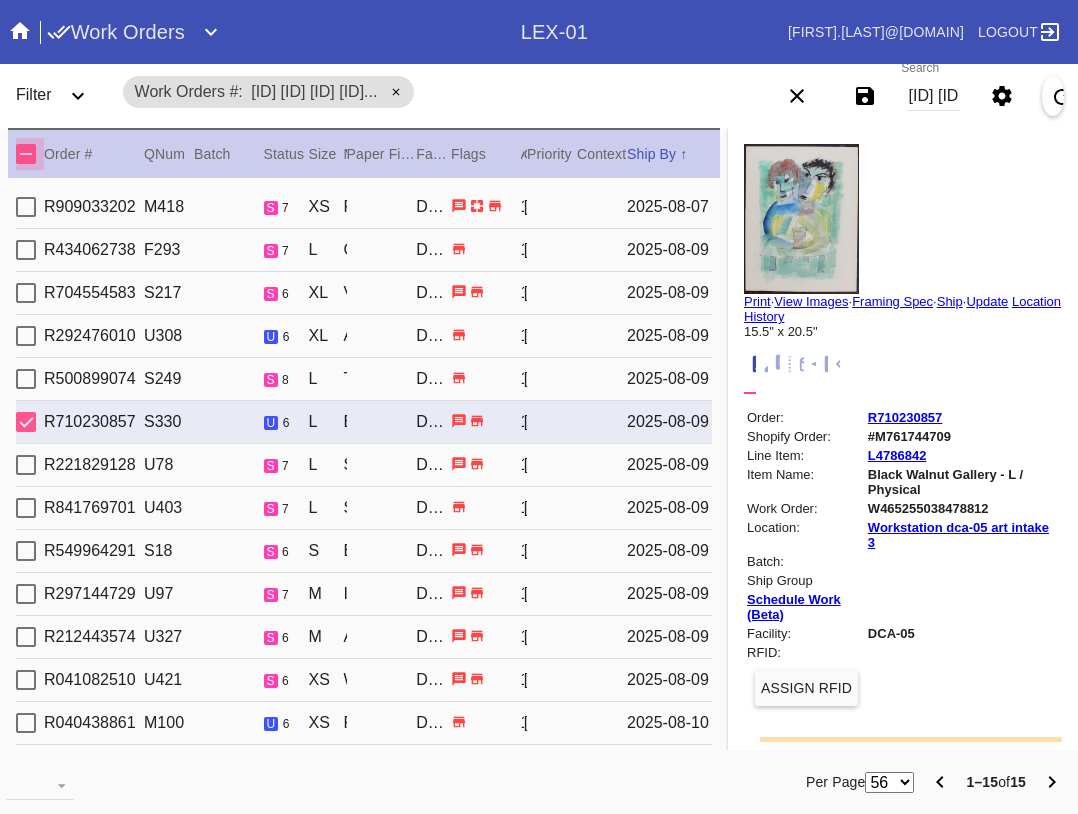 drag, startPoint x: 23, startPoint y: 155, endPoint x: 35, endPoint y: 179, distance: 26.832815 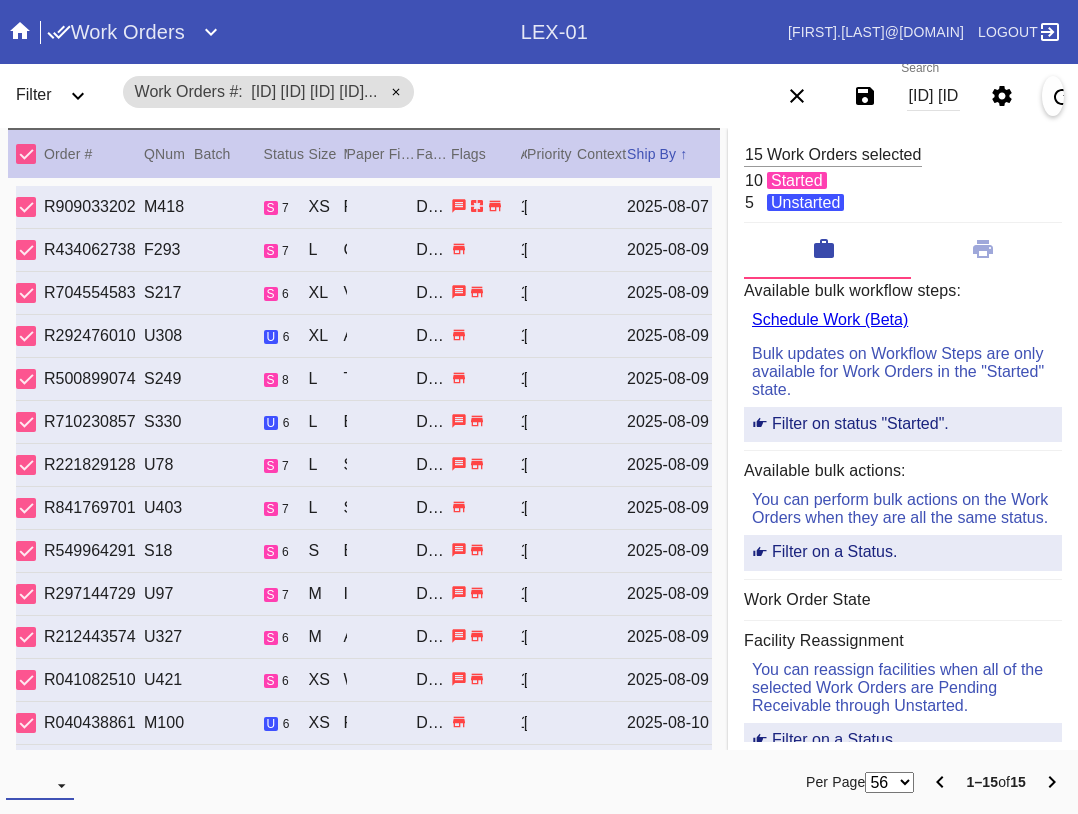 click at bounding box center [40, 785] 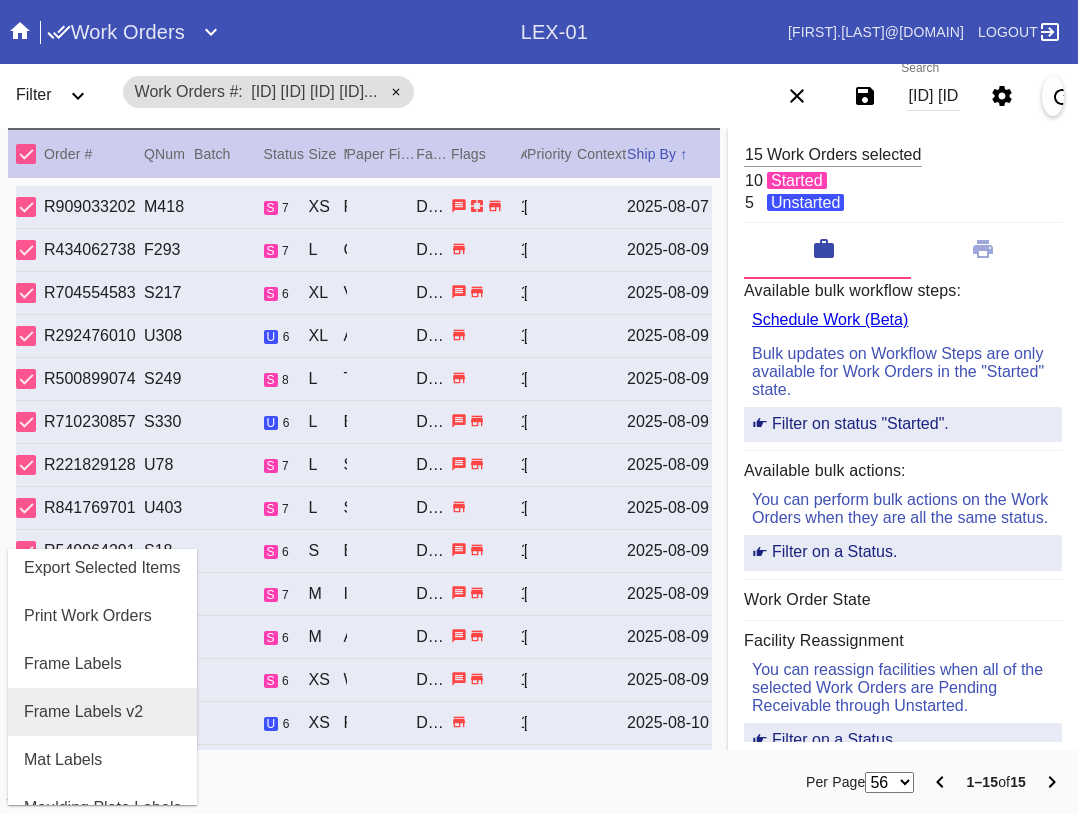 scroll, scrollTop: 100, scrollLeft: 0, axis: vertical 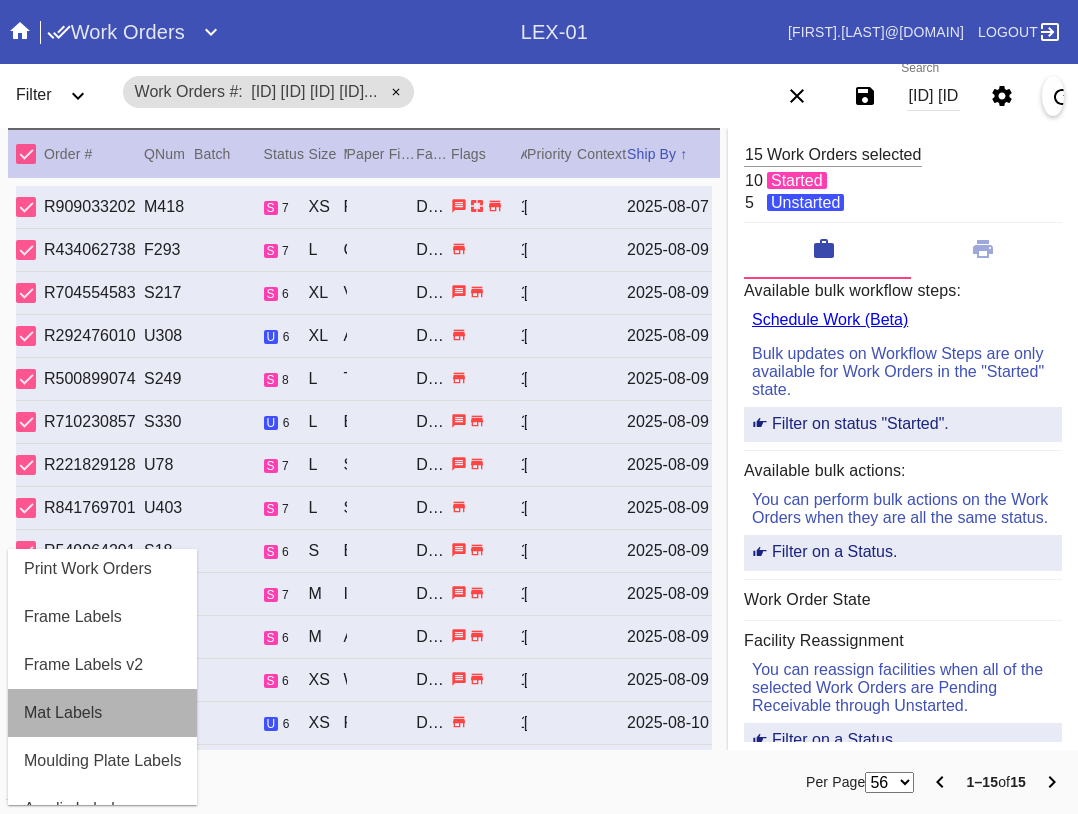 click on "Mat Labels" at bounding box center [63, 713] 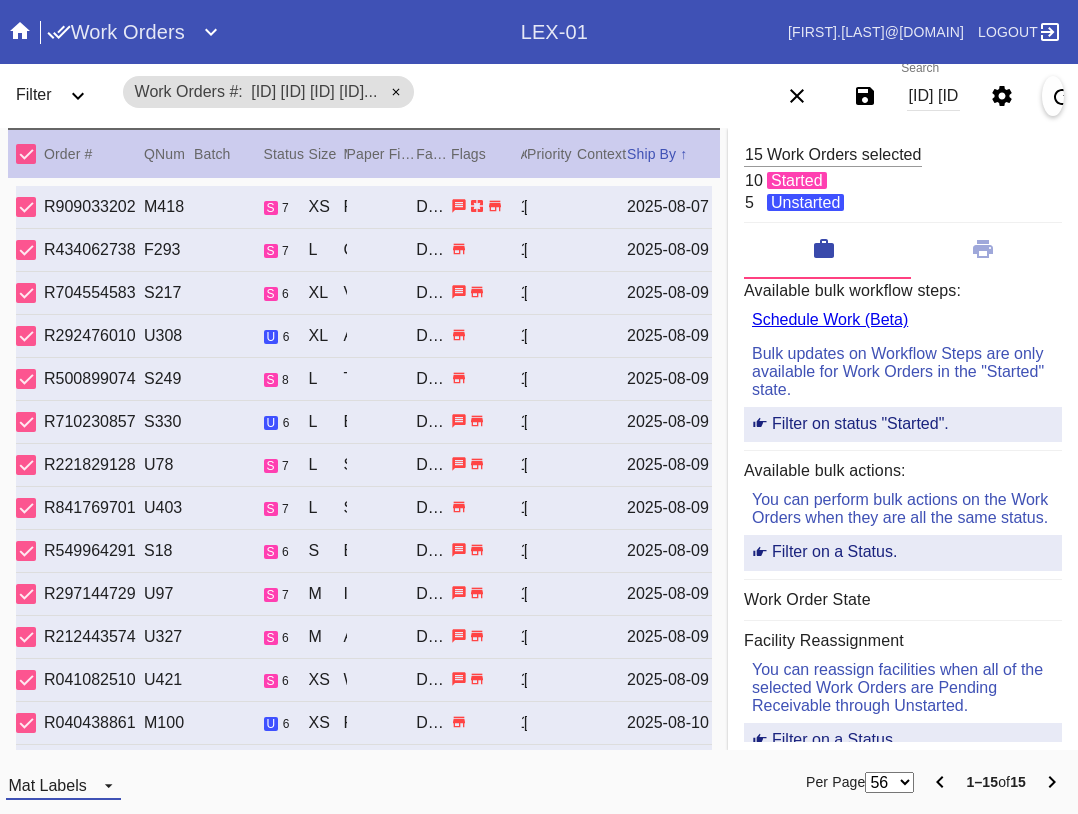 click on "Mat Labels" at bounding box center [47, 785] 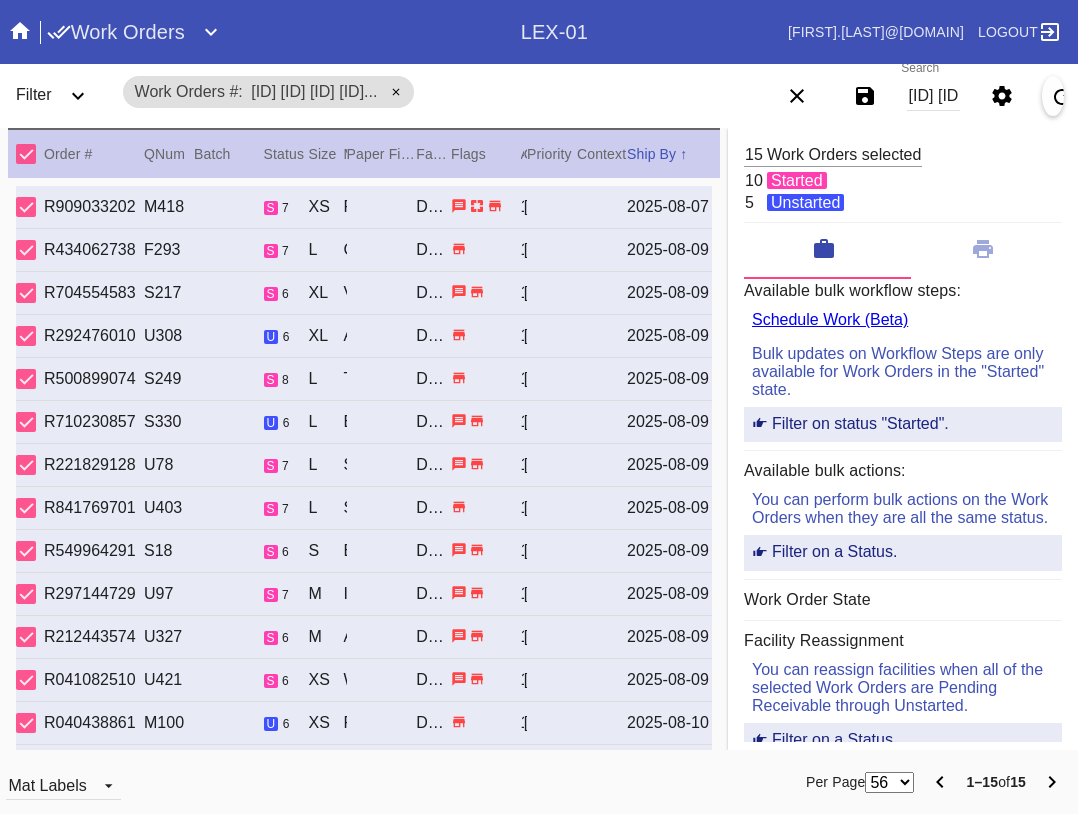 scroll, scrollTop: 32, scrollLeft: 0, axis: vertical 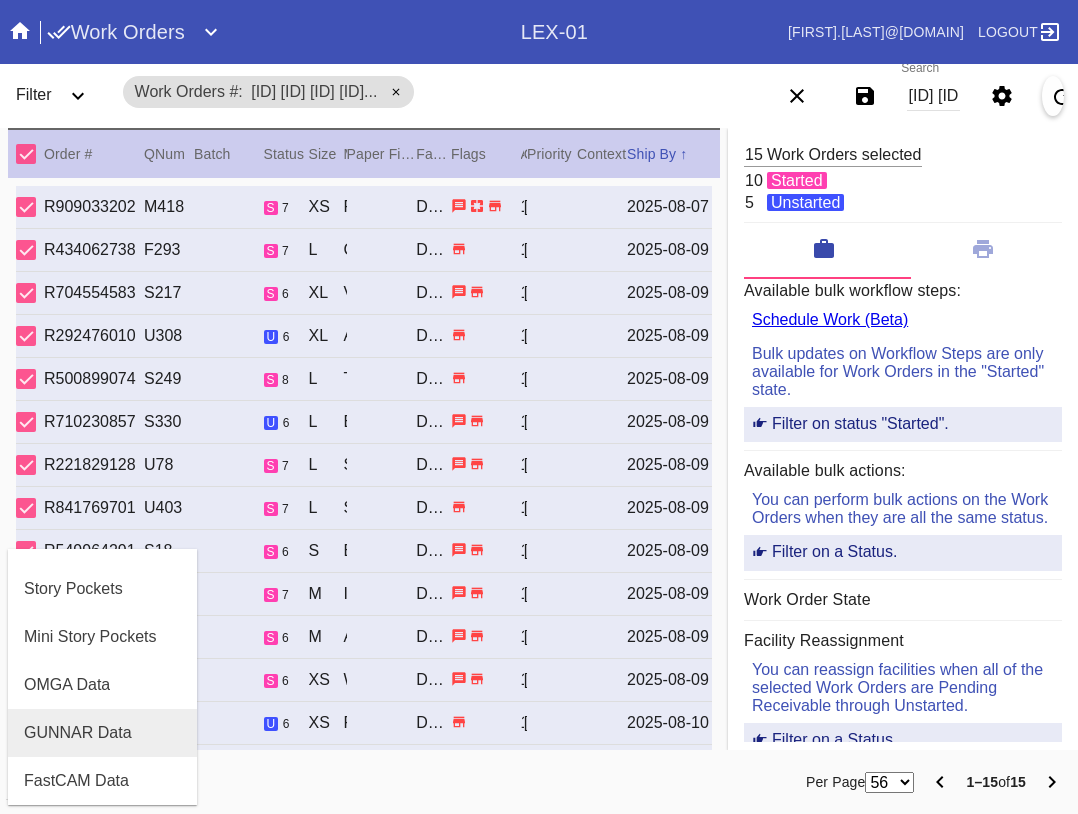 click on "GUNNAR Data" at bounding box center [78, 733] 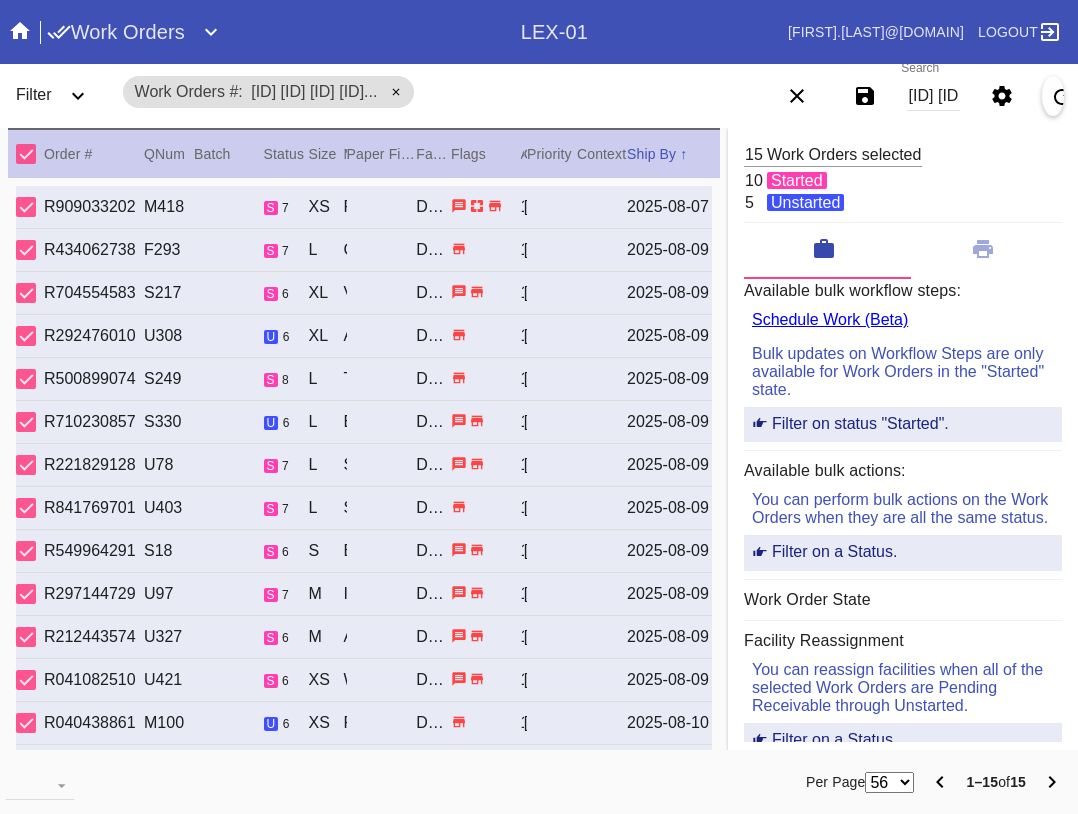 click on "[ID] [ID] [ID] [ID] [ID] [ID] [ID] [ID] [ID] [ID] [ID] [ID] [ID] [ID] [ID]" at bounding box center (933, 96) 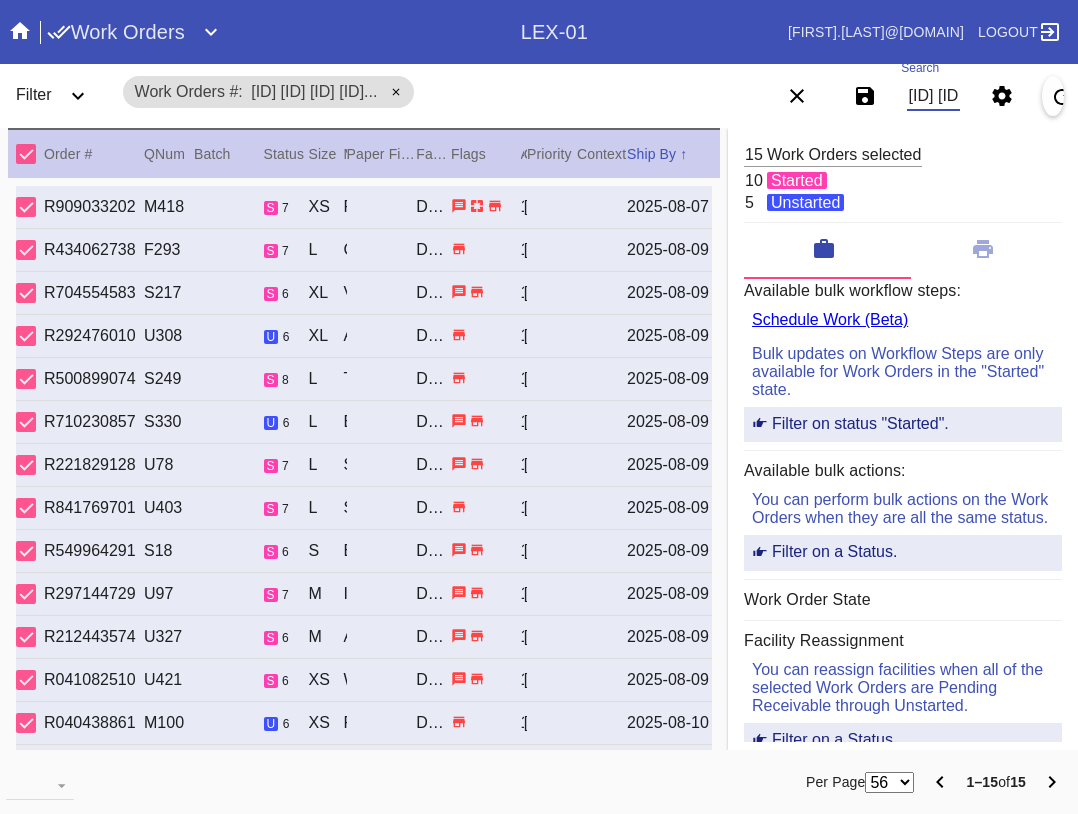 click on "[ID] [ID] [ID] [ID] [ID] [ID] [ID] [ID] [ID] [ID] [ID] [ID] [ID] [ID] [ID]" at bounding box center [933, 96] 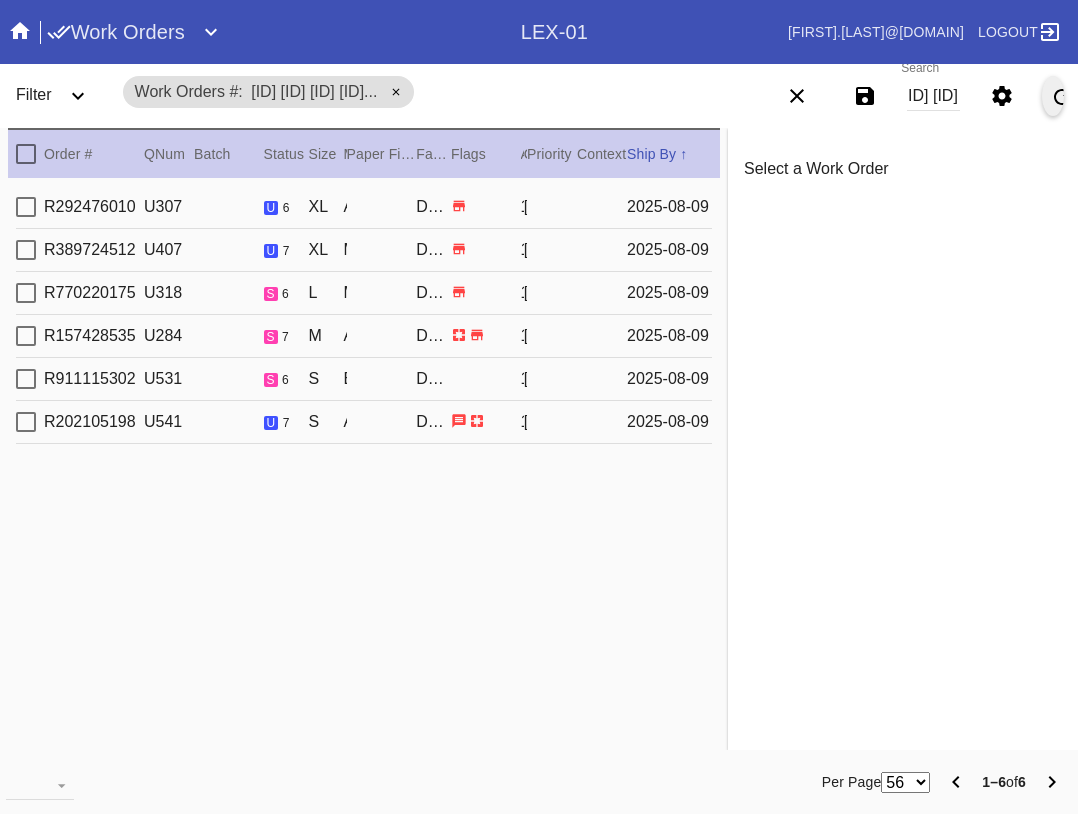 scroll, scrollTop: 0, scrollLeft: 0, axis: both 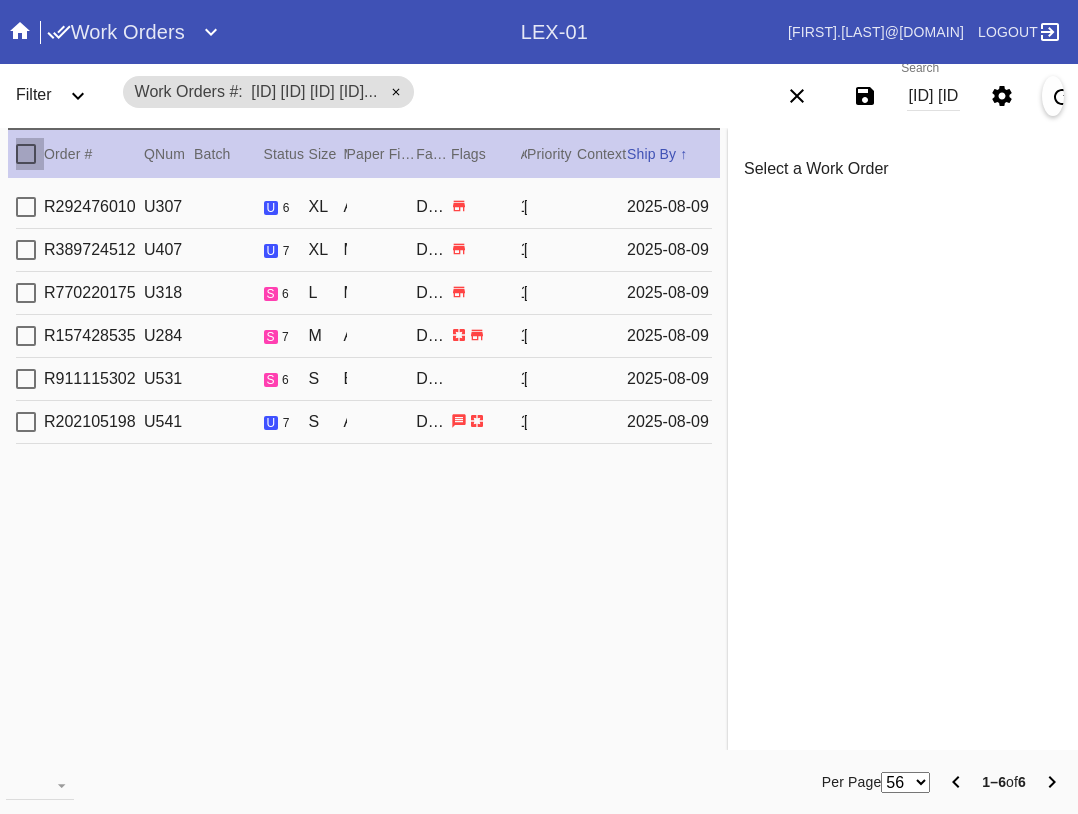 click at bounding box center [26, 154] 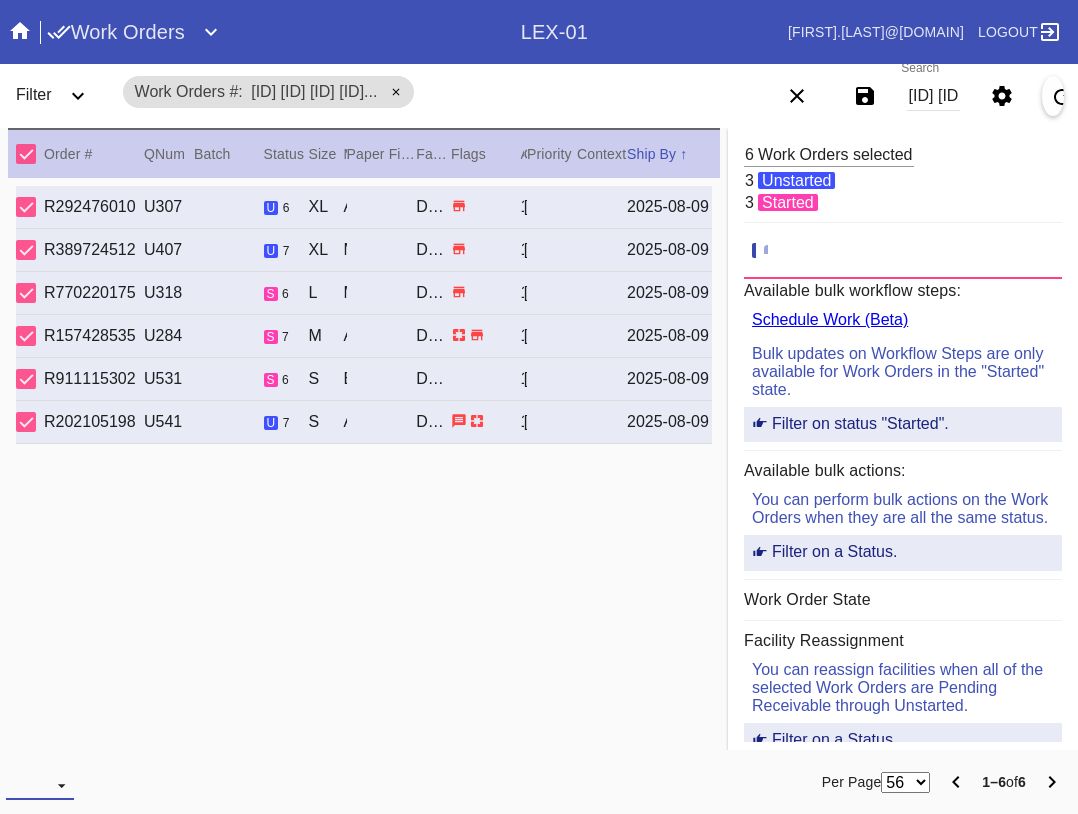 click at bounding box center (40, 785) 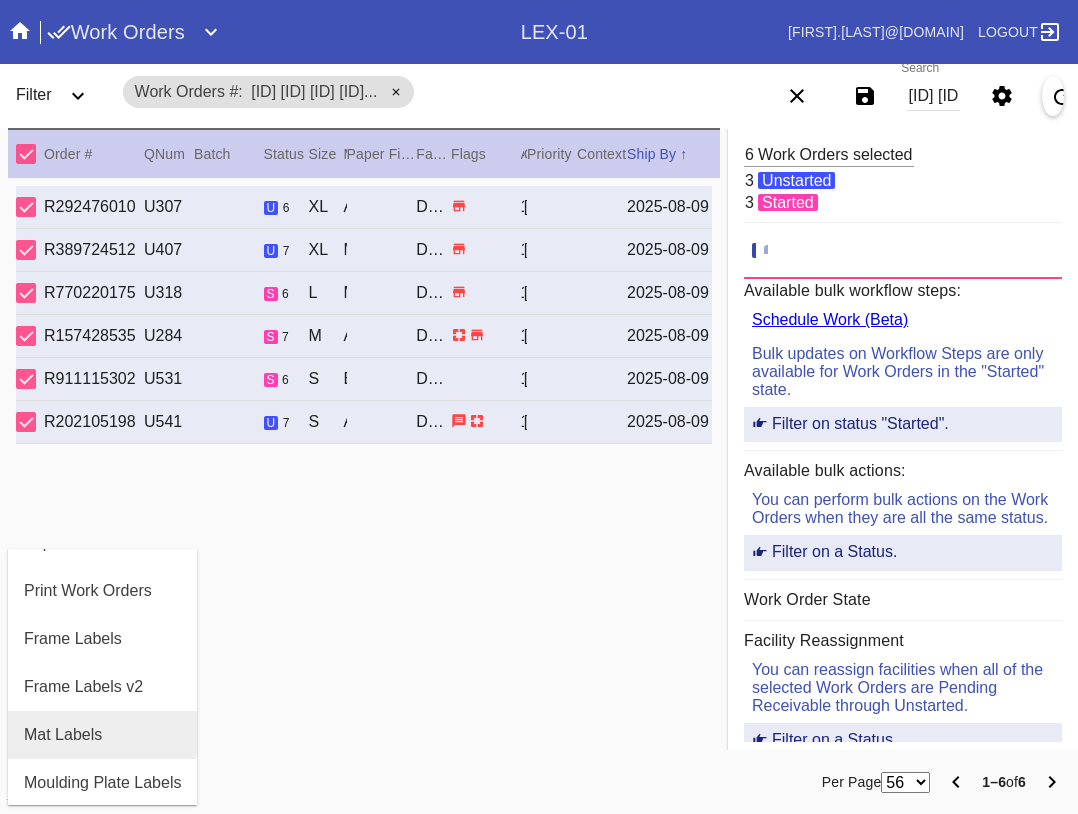 scroll, scrollTop: 100, scrollLeft: 0, axis: vertical 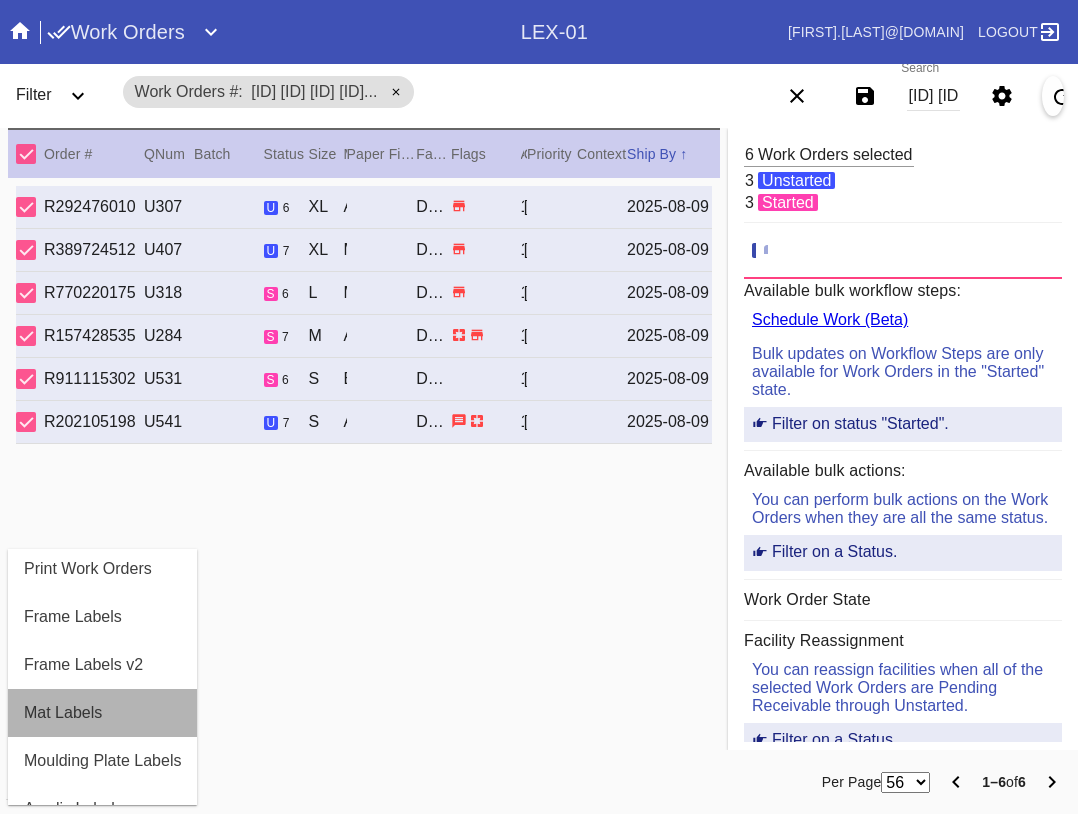 click on "Mat Labels" at bounding box center (63, 713) 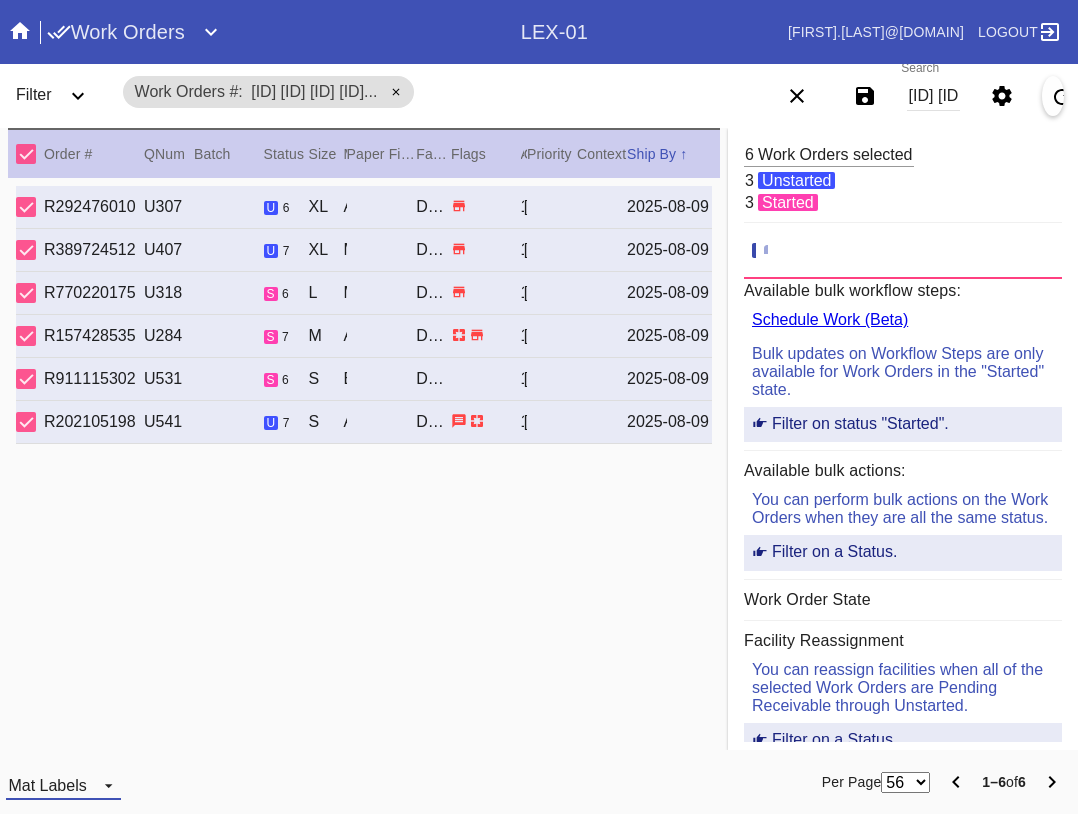 drag, startPoint x: 66, startPoint y: 782, endPoint x: 76, endPoint y: 751, distance: 32.572994 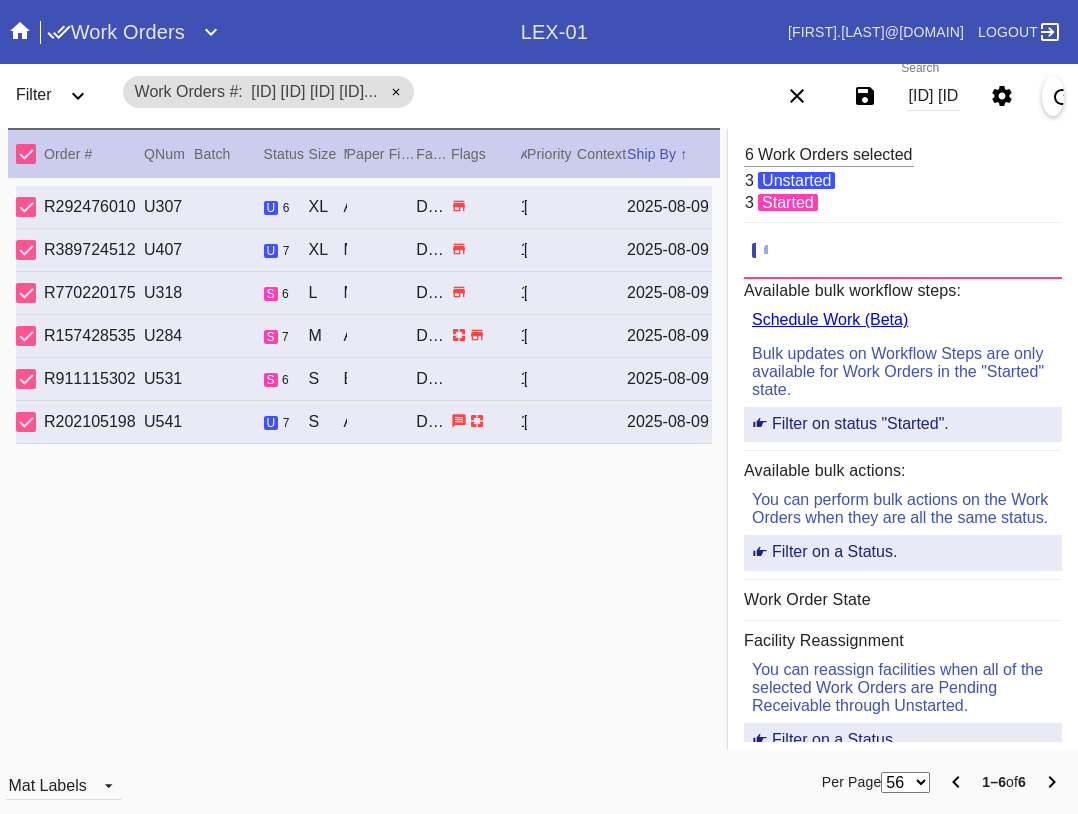 scroll, scrollTop: 32, scrollLeft: 0, axis: vertical 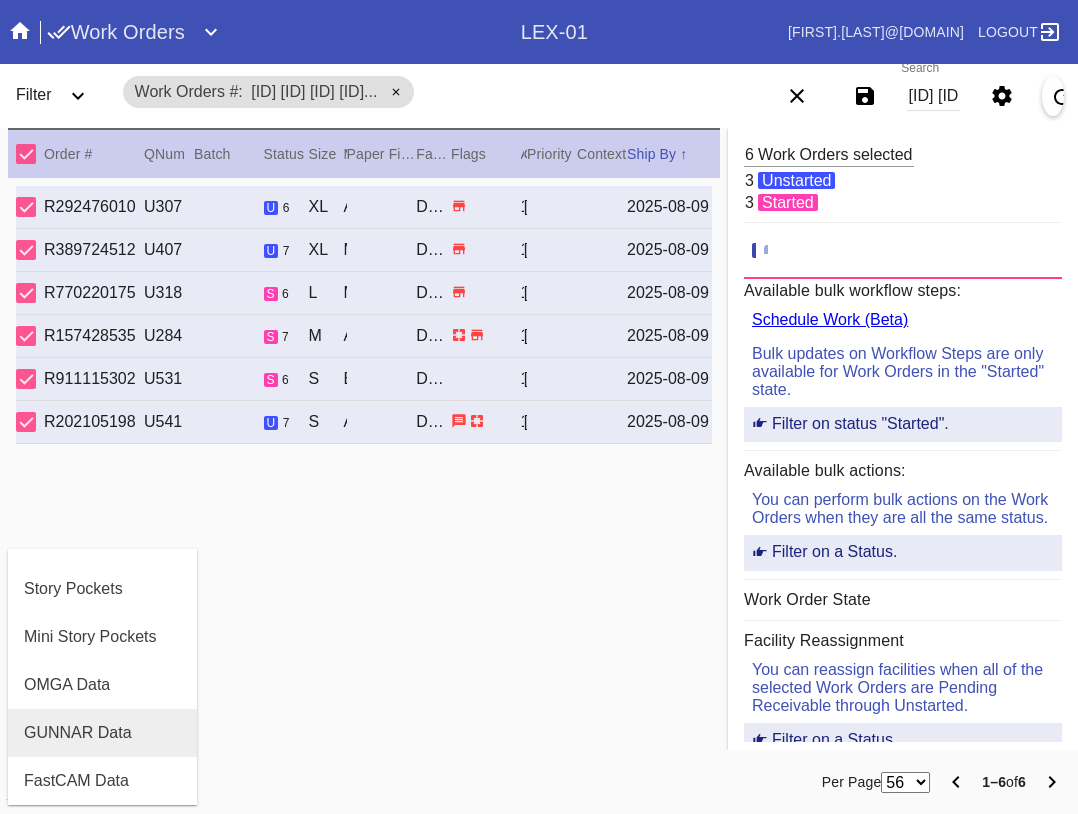 click on "GUNNAR Data" at bounding box center (102, 733) 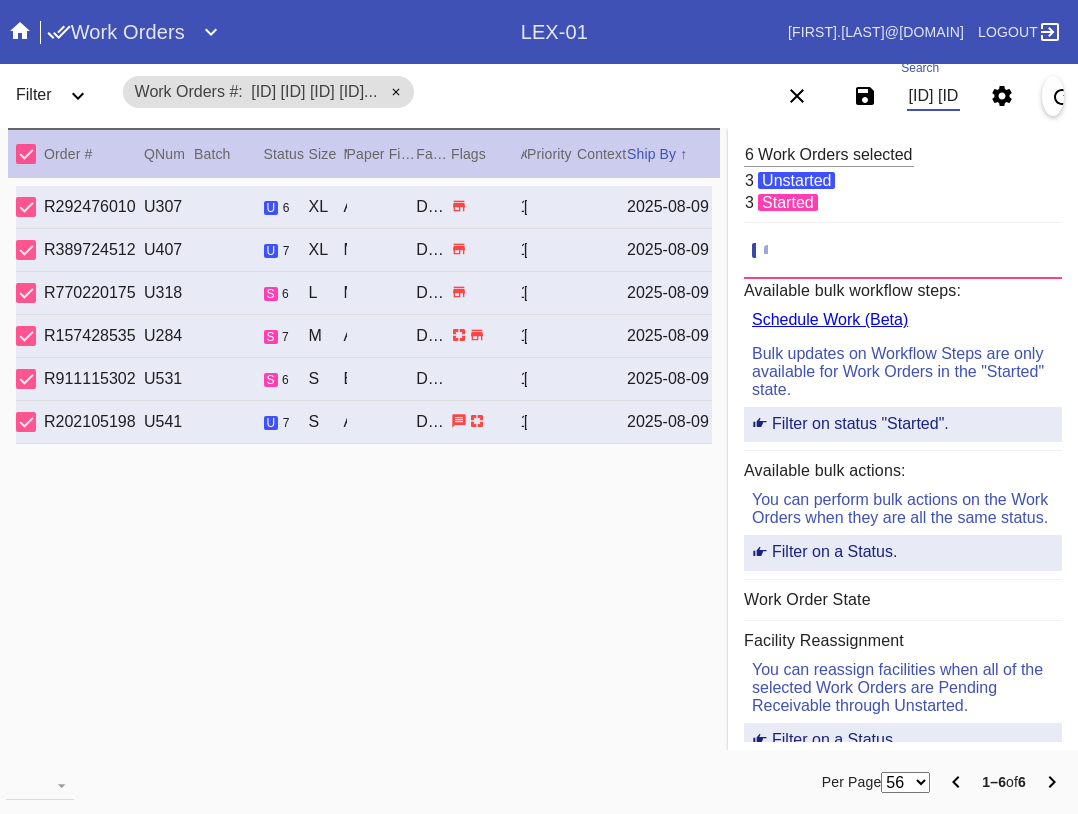 click on "[ID] [ID] [ID] [ID] [ID]" at bounding box center [933, 96] 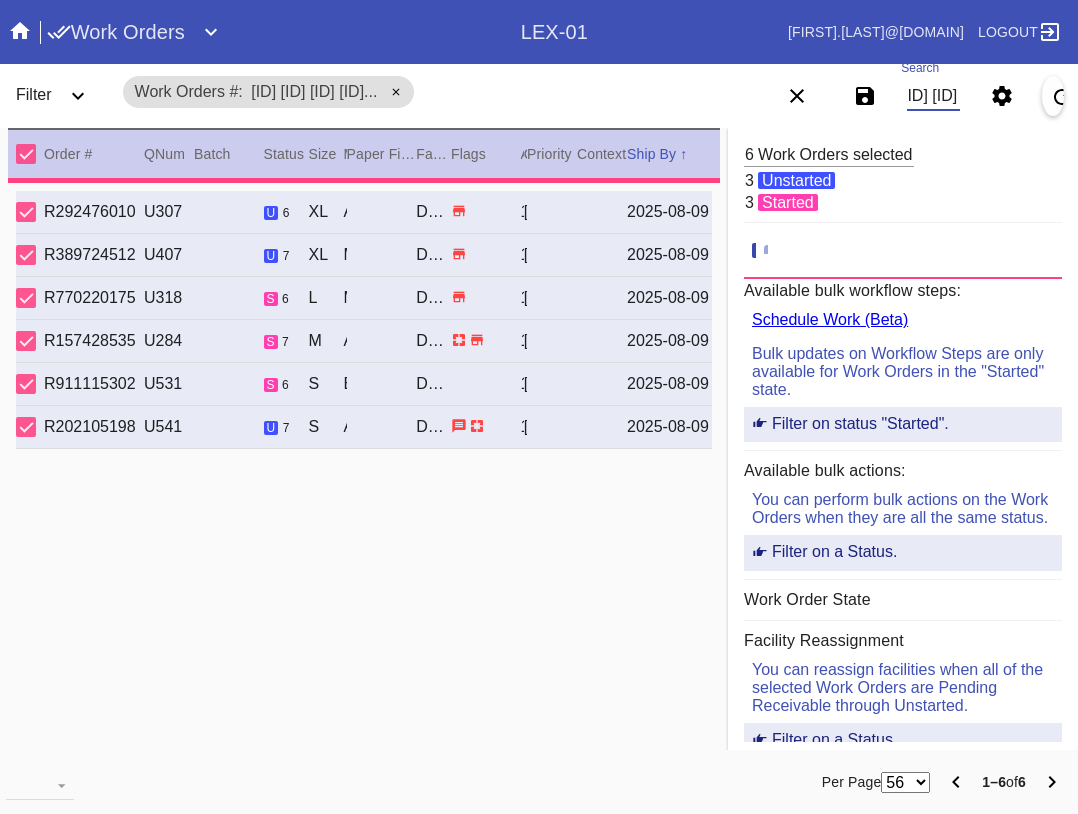 type on "2.0" 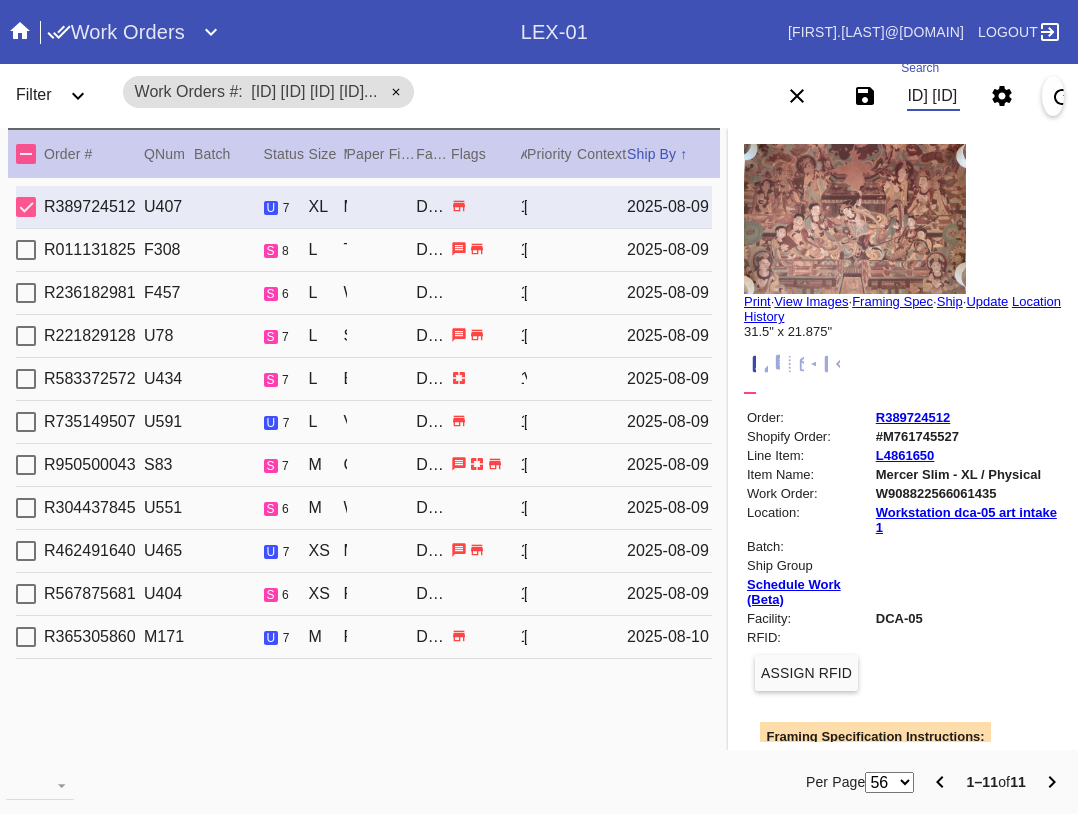 type on "[ID] [ID] [ID] [ID] [ID] [ID] [ID] [ID] [ID] [ID] [ID] [ID] [ID] [ID] [ID]" 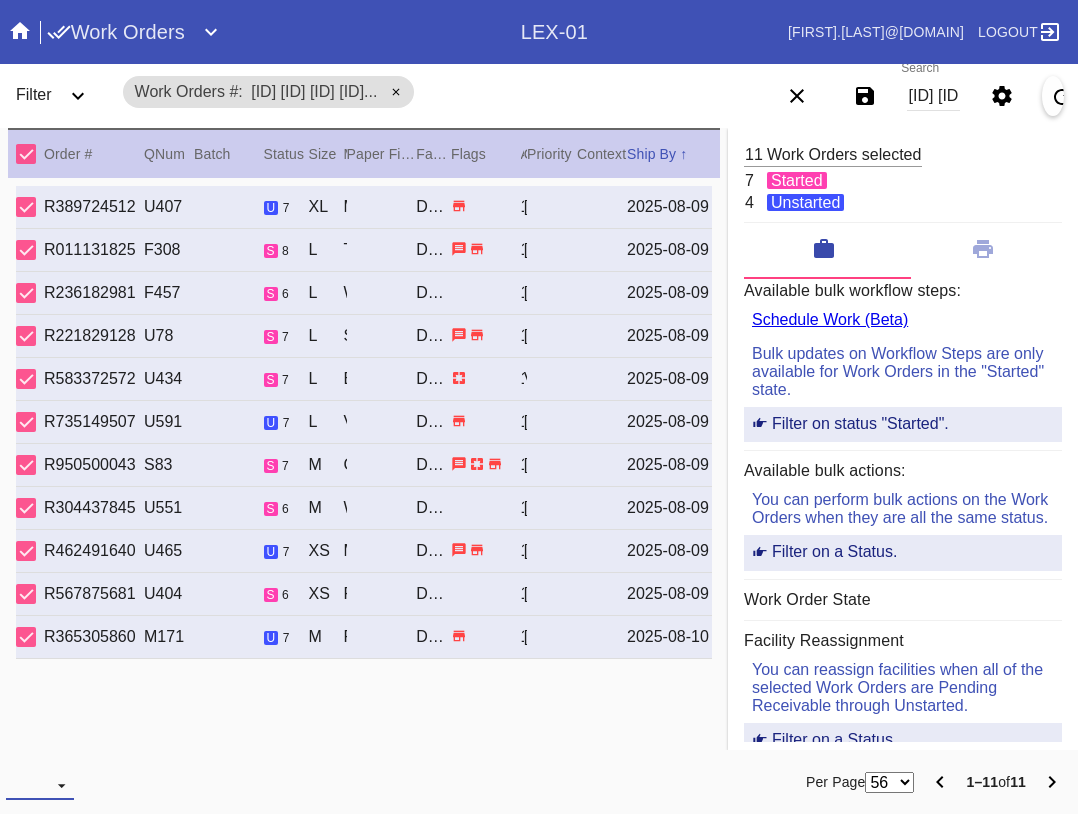 drag, startPoint x: 42, startPoint y: 773, endPoint x: 64, endPoint y: 769, distance: 22.36068 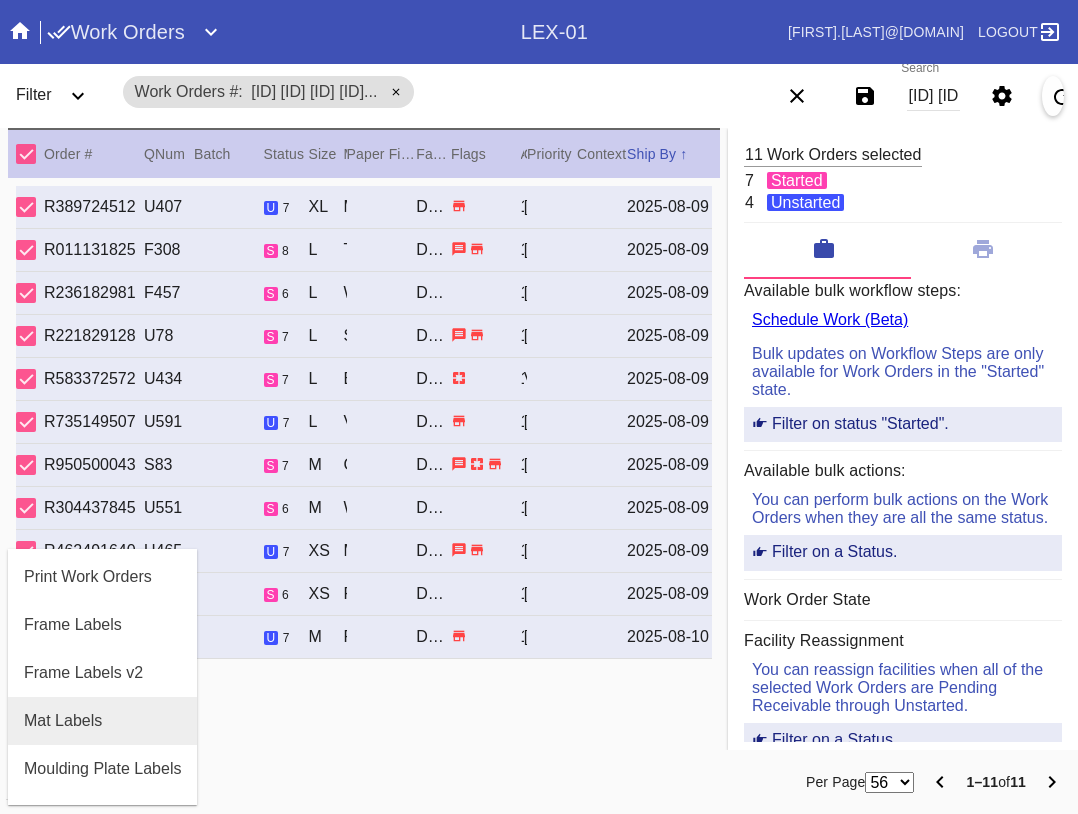 scroll, scrollTop: 100, scrollLeft: 0, axis: vertical 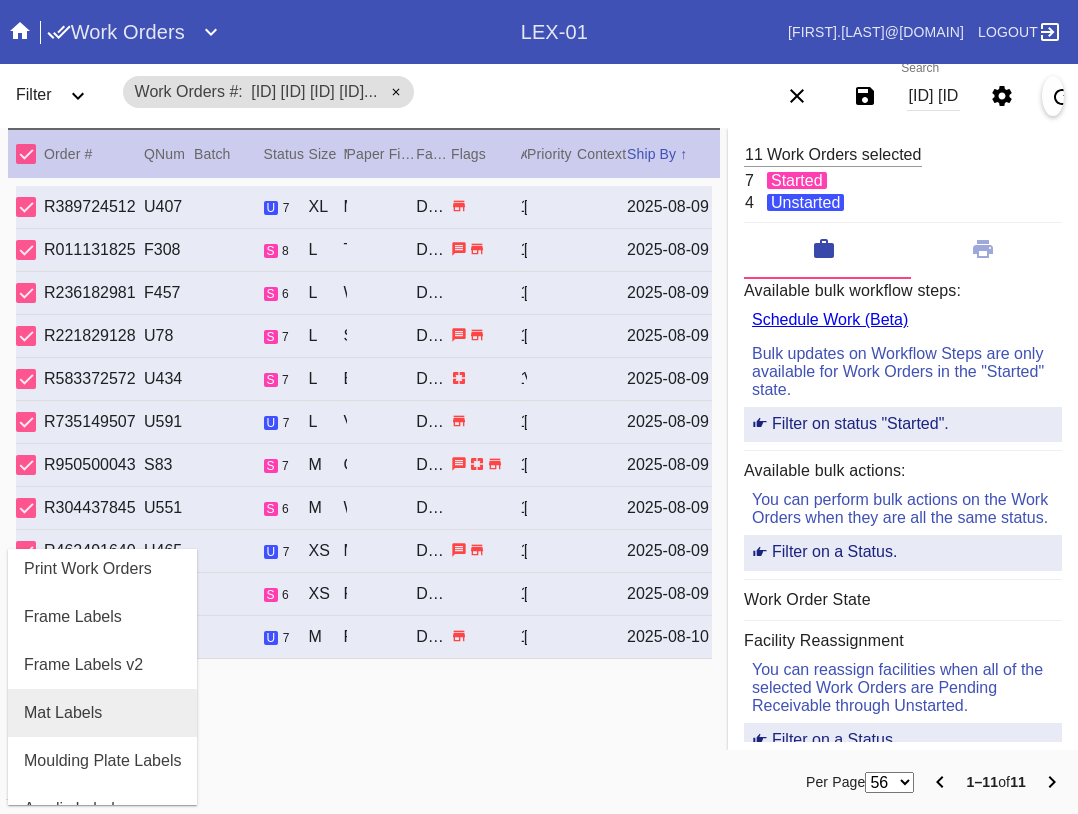 click on "Mat Labels" at bounding box center [63, 713] 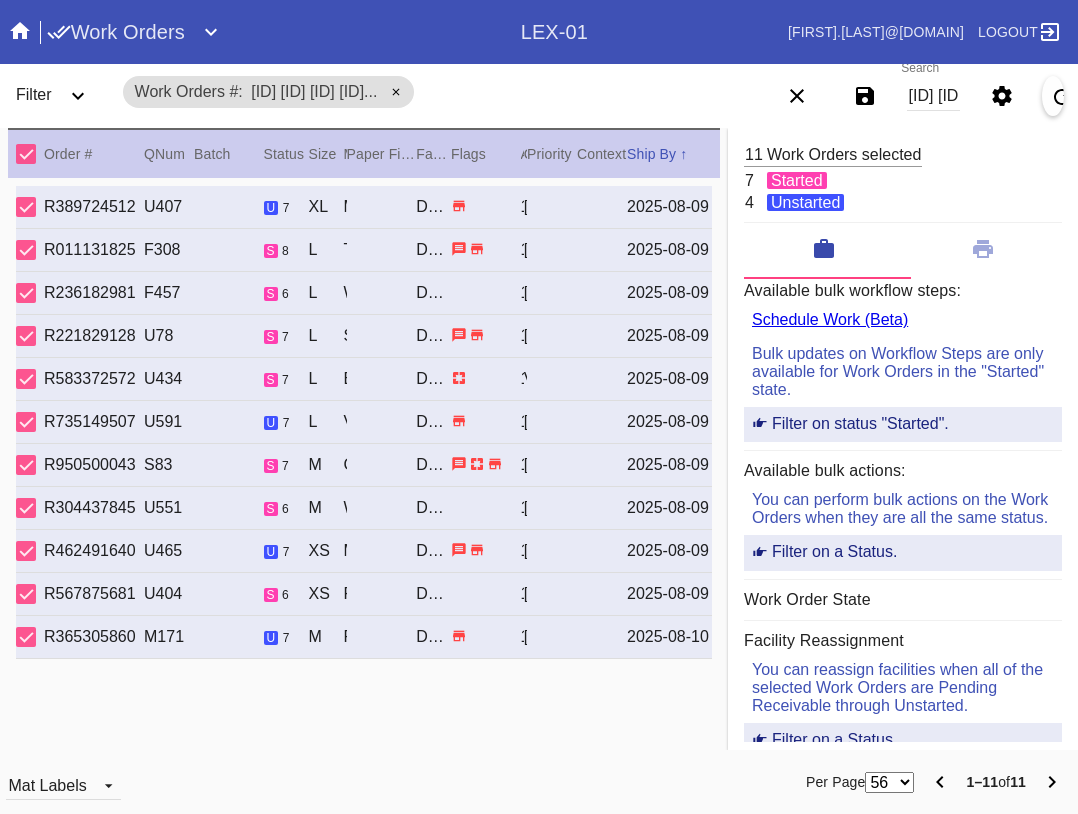 click on "Mat Labels" at bounding box center [63, 784] 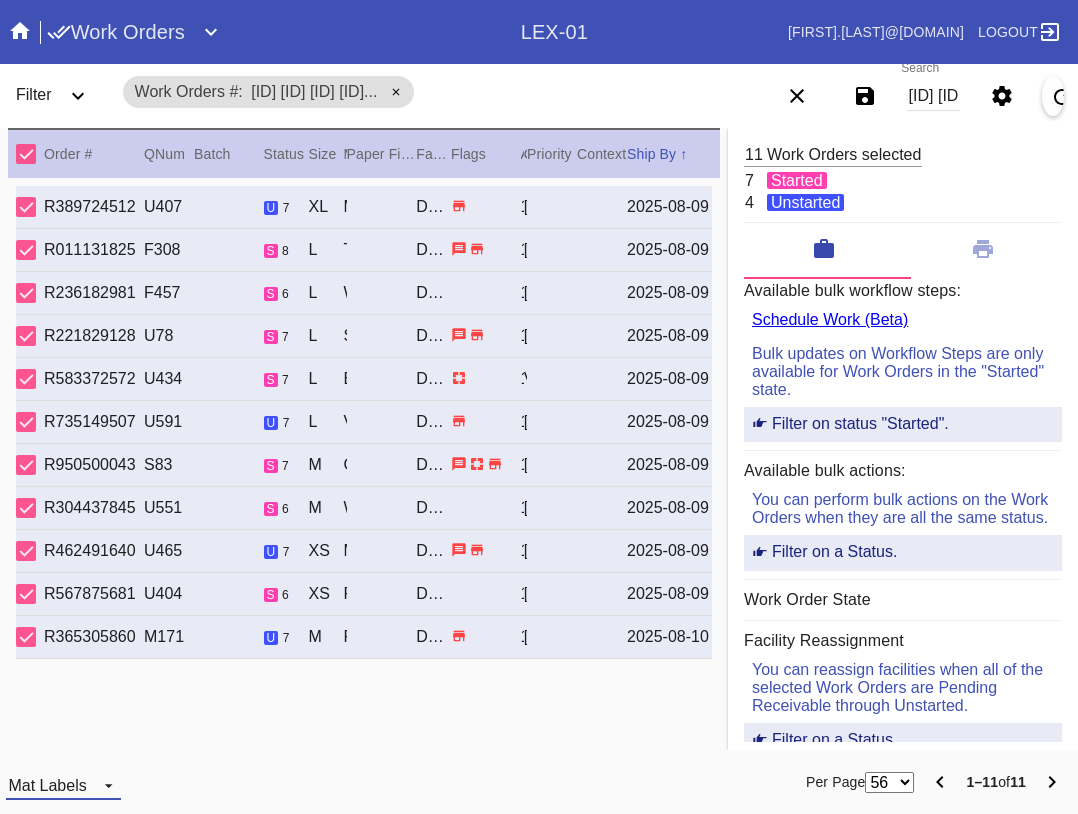 click on "Mat Labels" at bounding box center [63, 785] 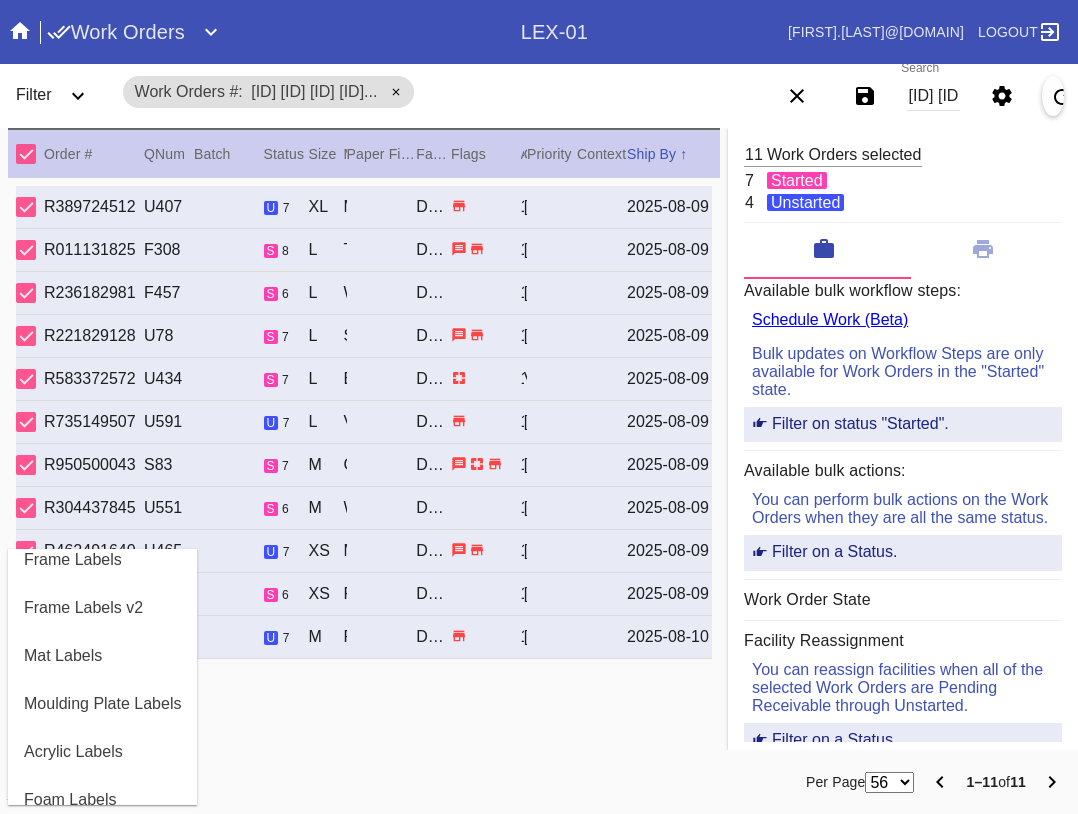 scroll, scrollTop: 464, scrollLeft: 0, axis: vertical 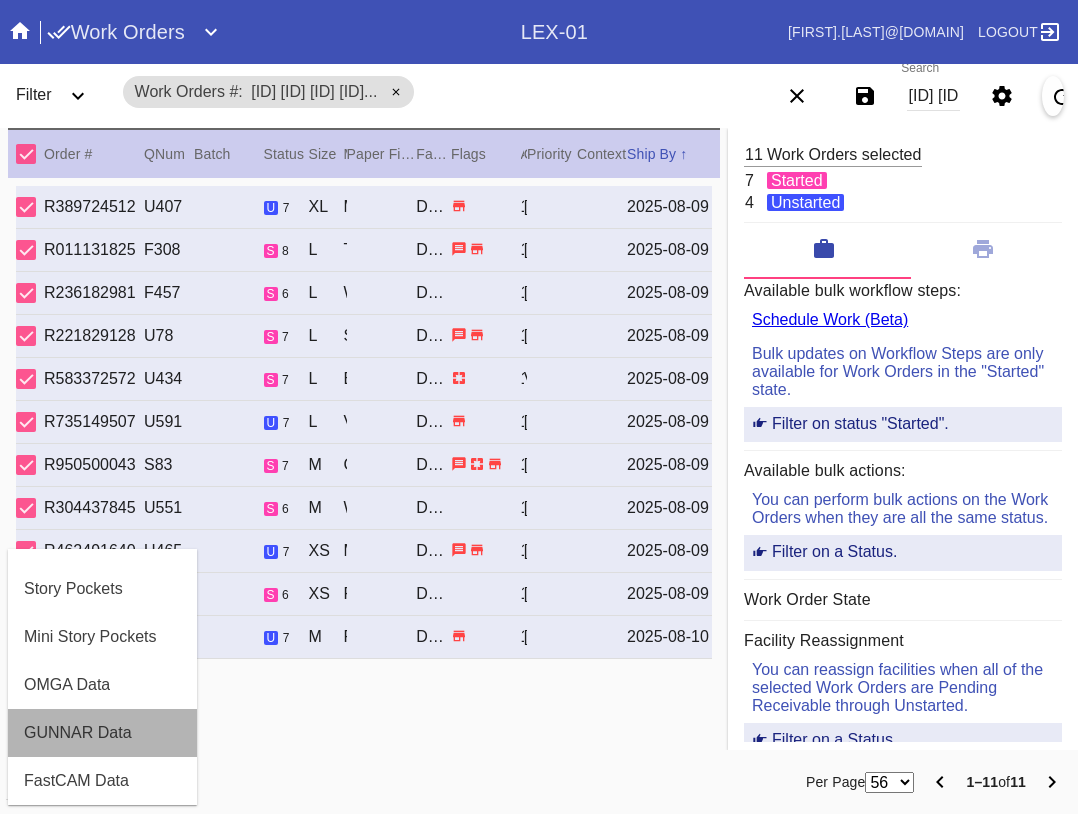click on "GUNNAR Data" at bounding box center [102, 733] 